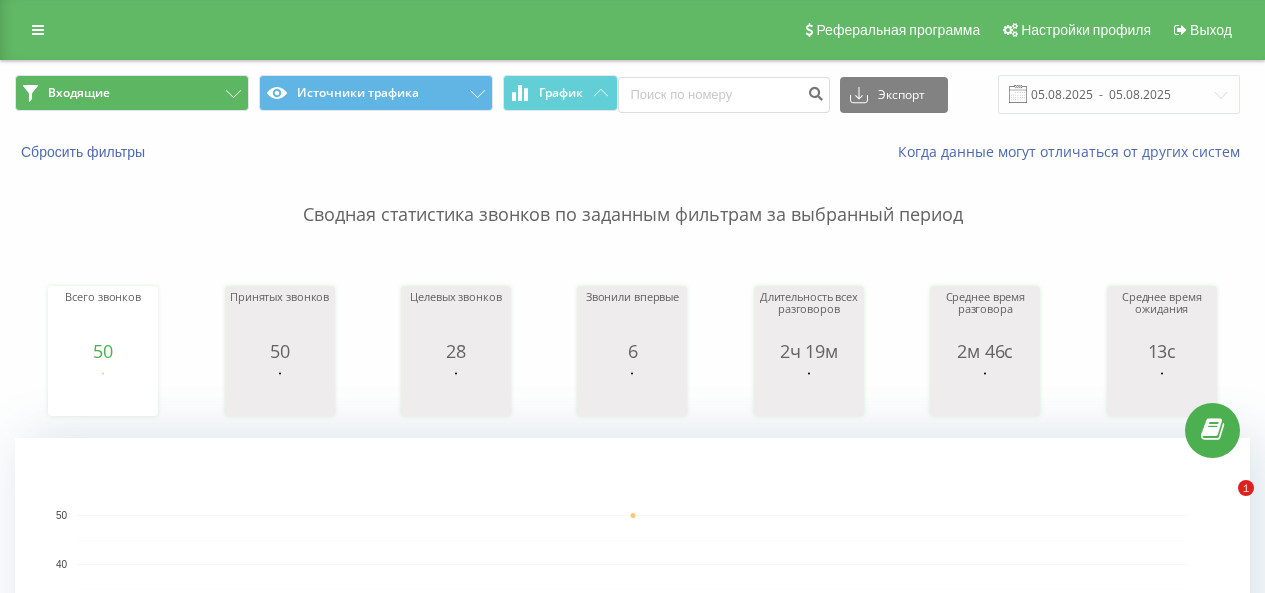 scroll, scrollTop: 0, scrollLeft: 0, axis: both 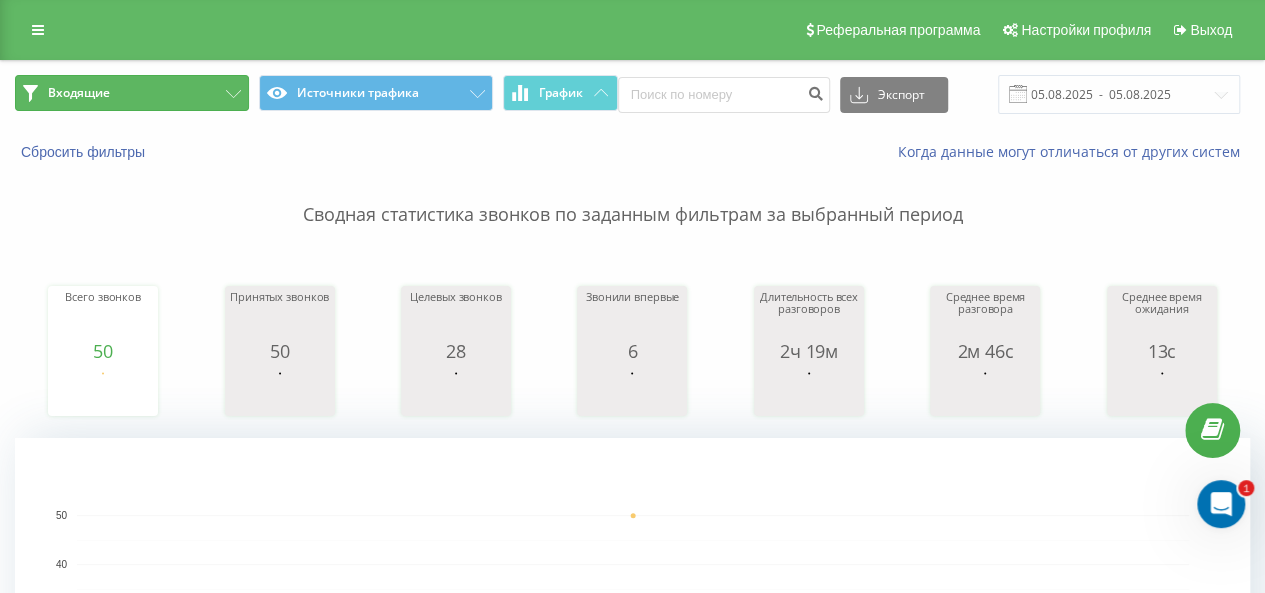 click on "Входящие" at bounding box center [132, 93] 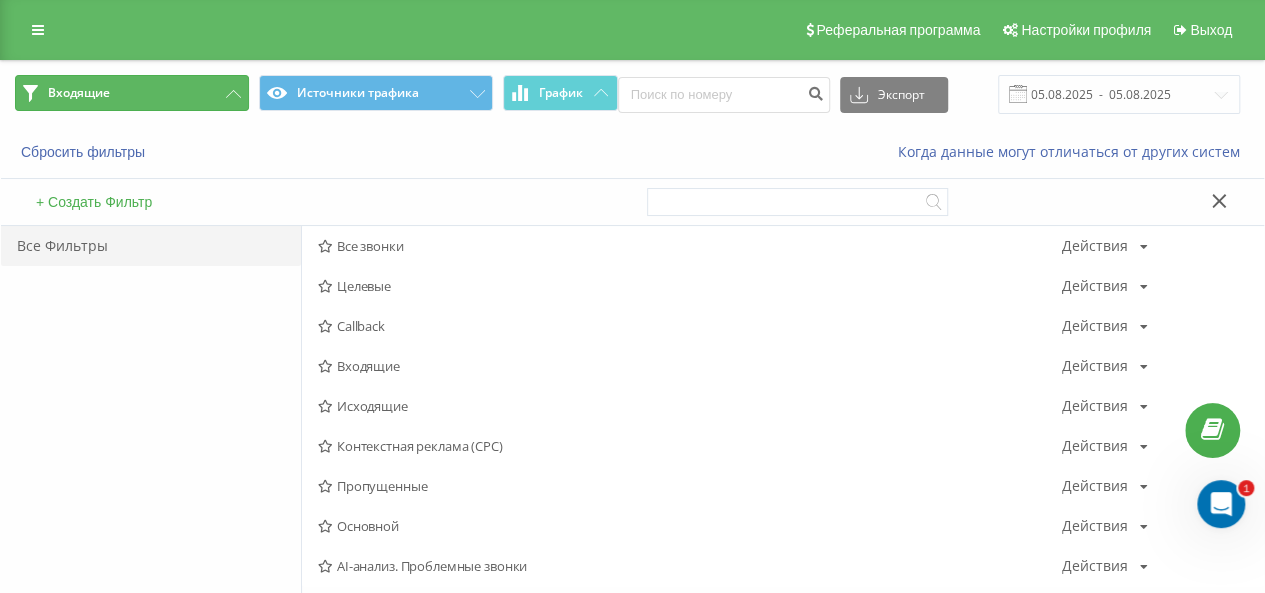 scroll, scrollTop: 304, scrollLeft: 0, axis: vertical 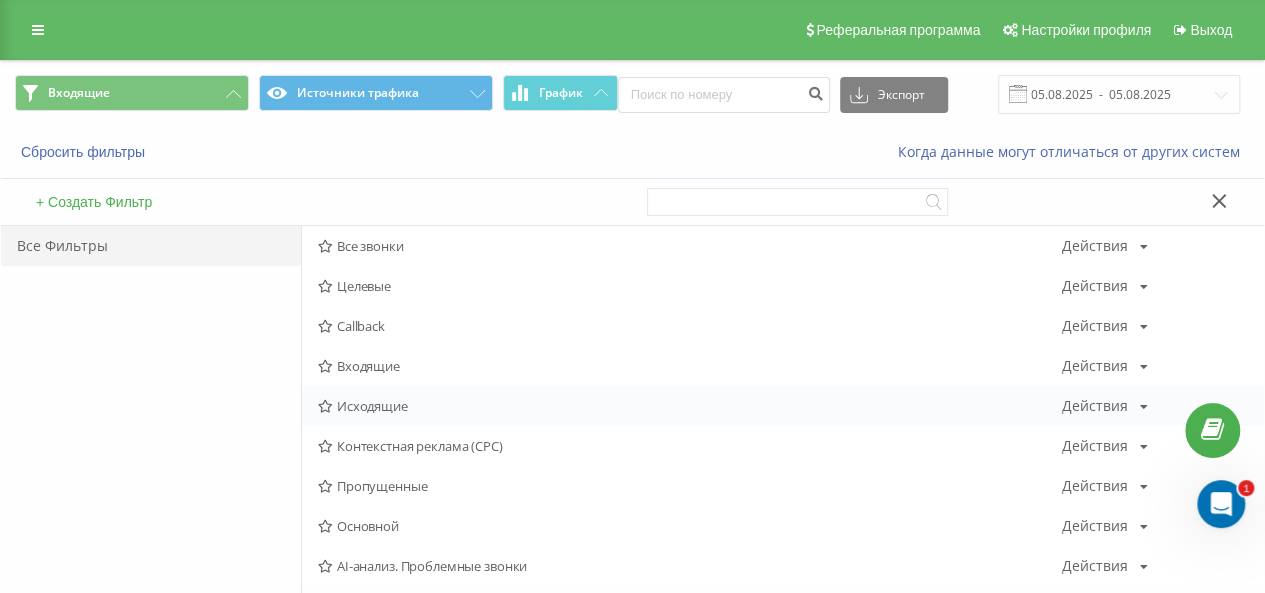 click on "Исходящие" at bounding box center [690, 406] 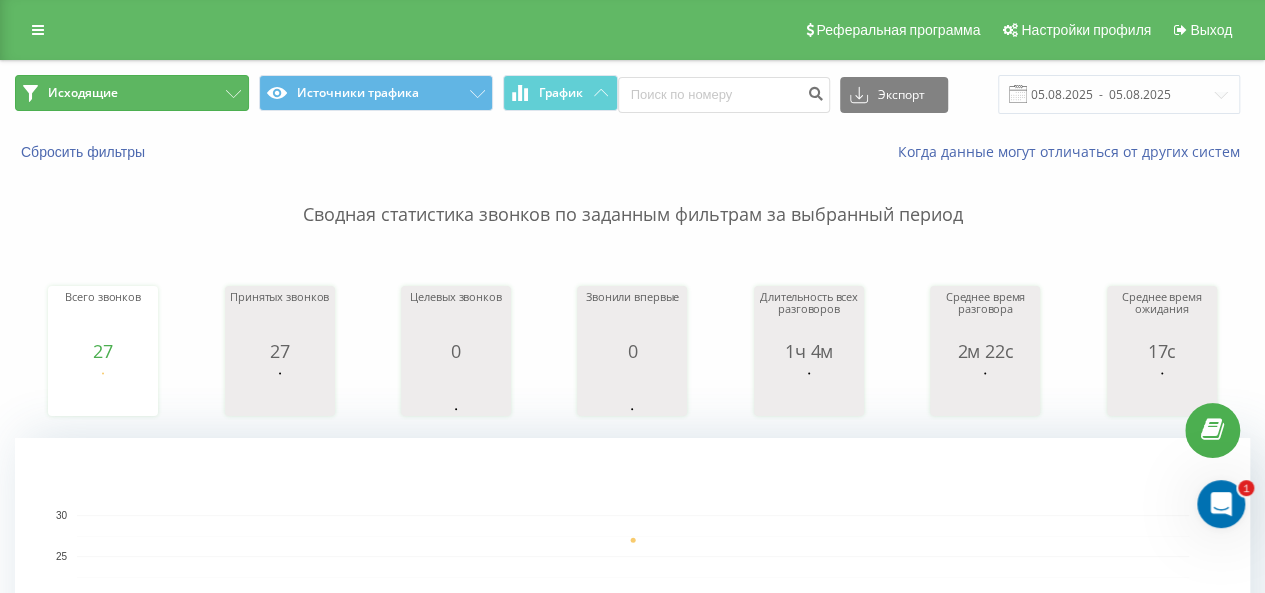 click on "Исходящие" at bounding box center (132, 93) 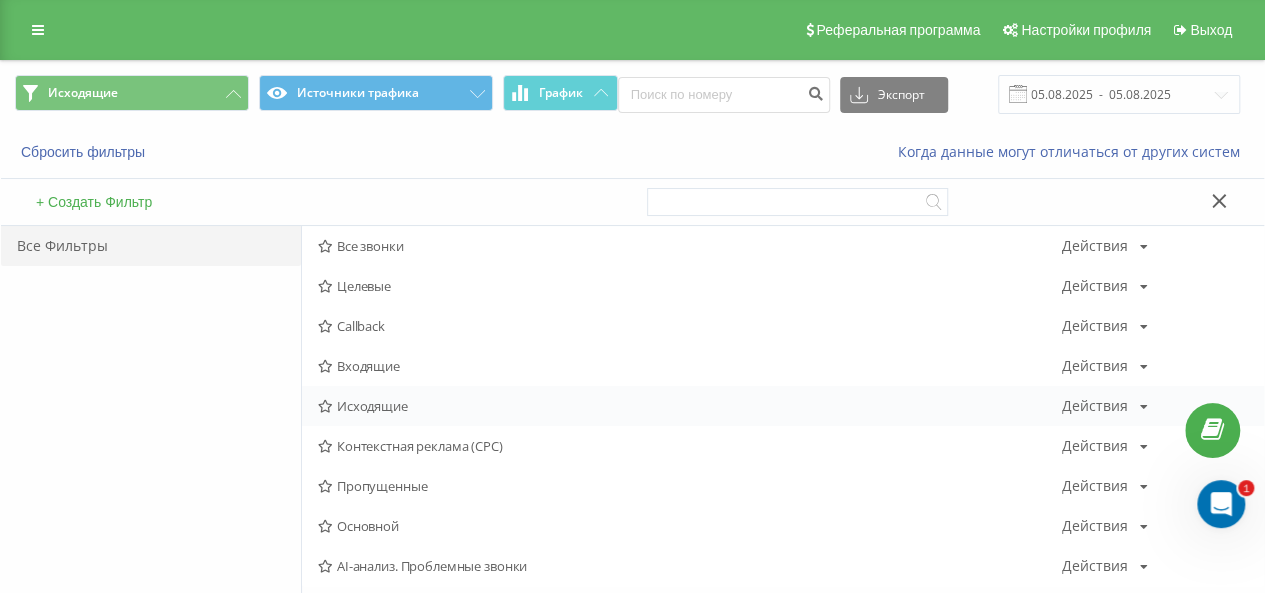 click on "Исходящие" at bounding box center [690, 406] 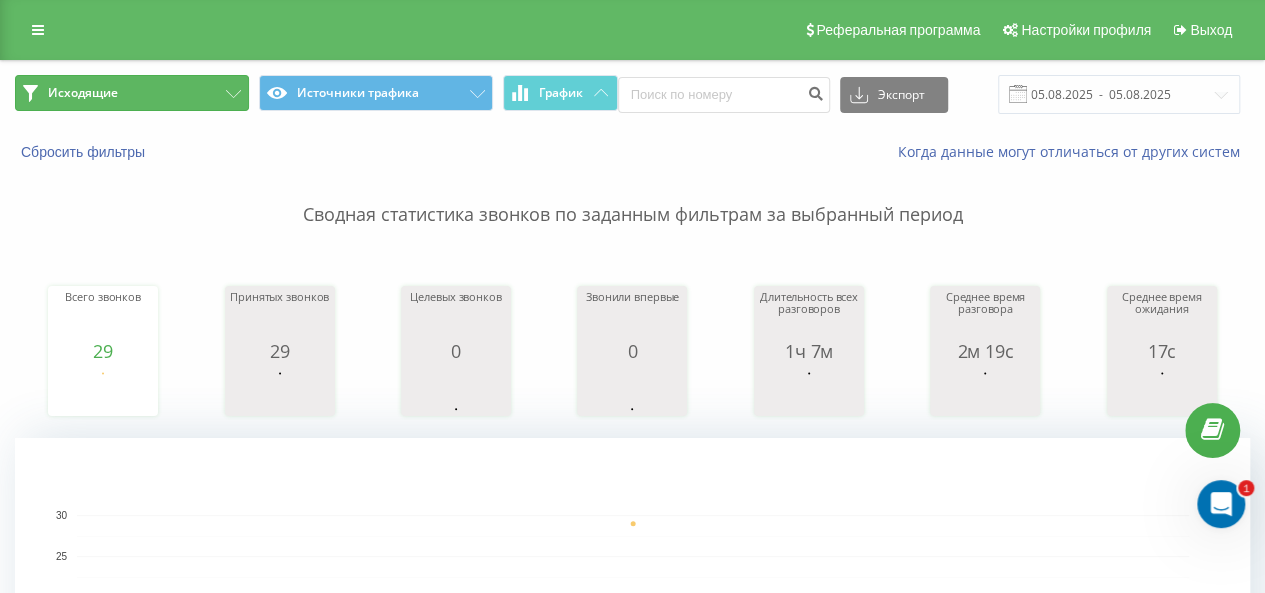 click on "Исходящие" at bounding box center [132, 93] 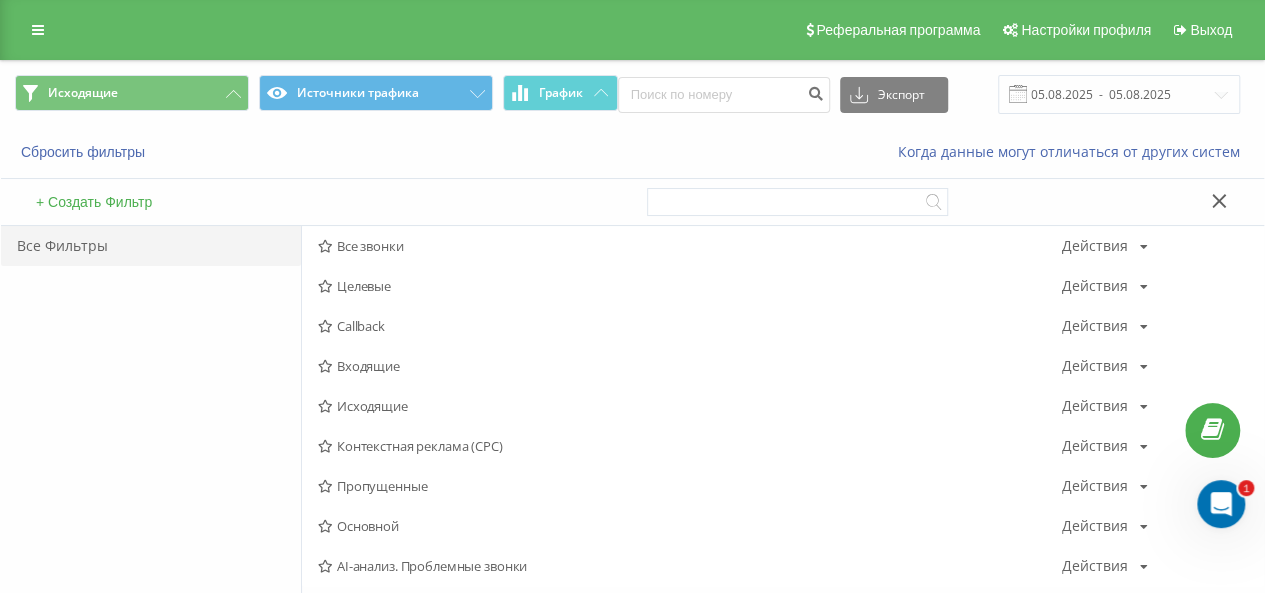 click on "Входящие" at bounding box center (690, 366) 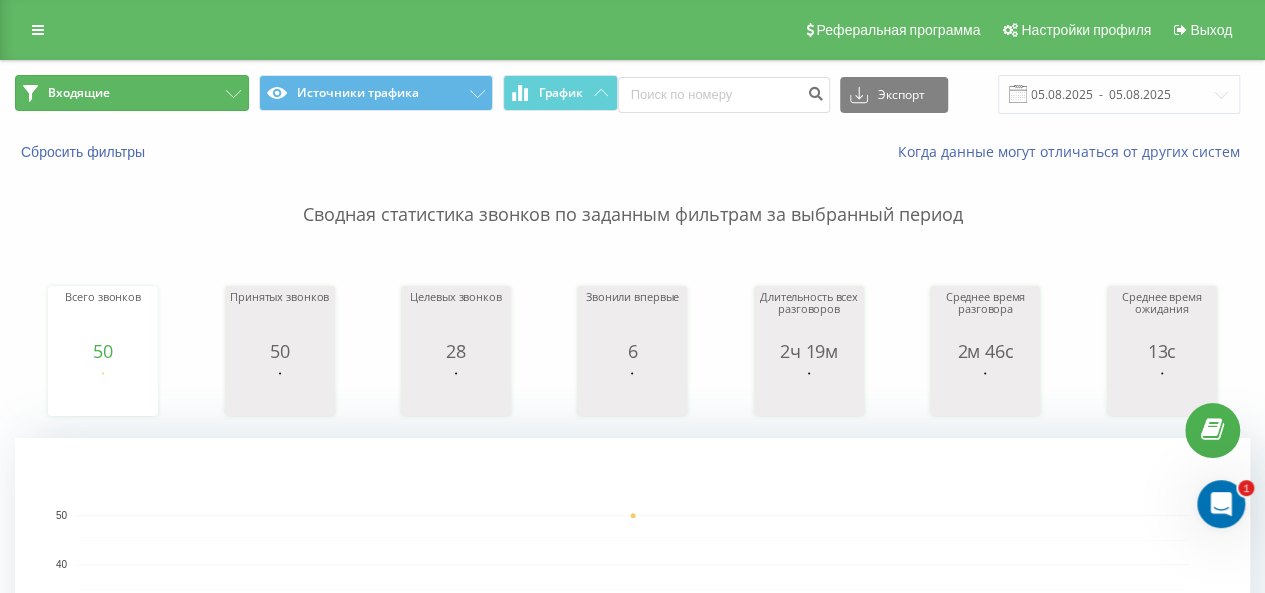 click 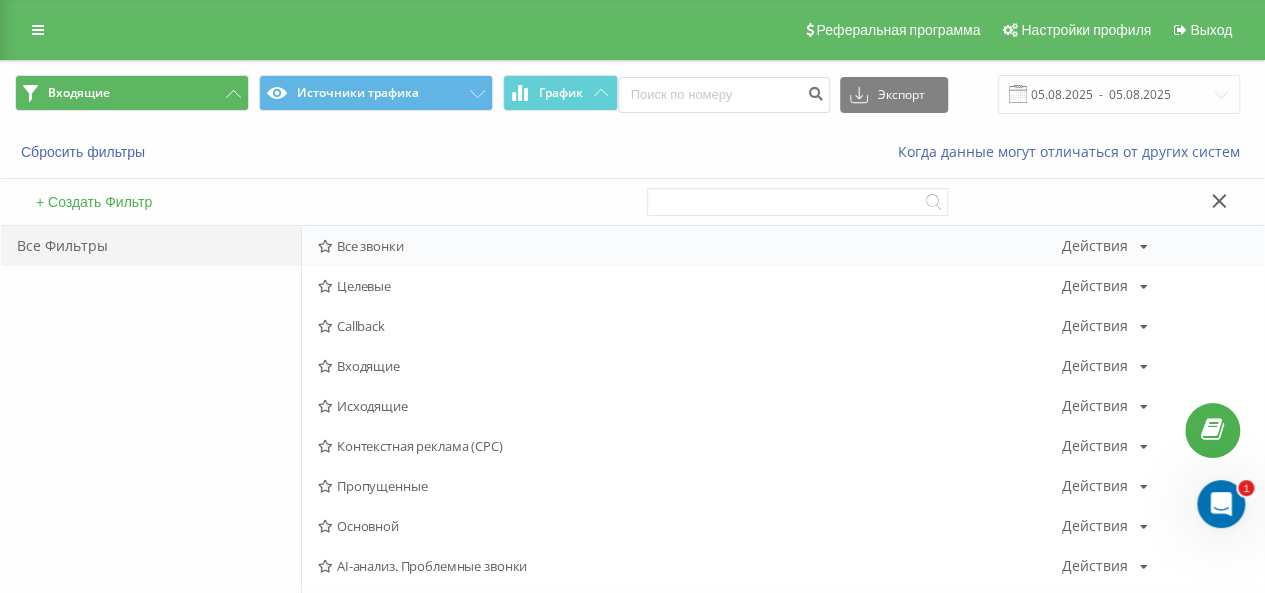 click on "Все звонки" at bounding box center [690, 246] 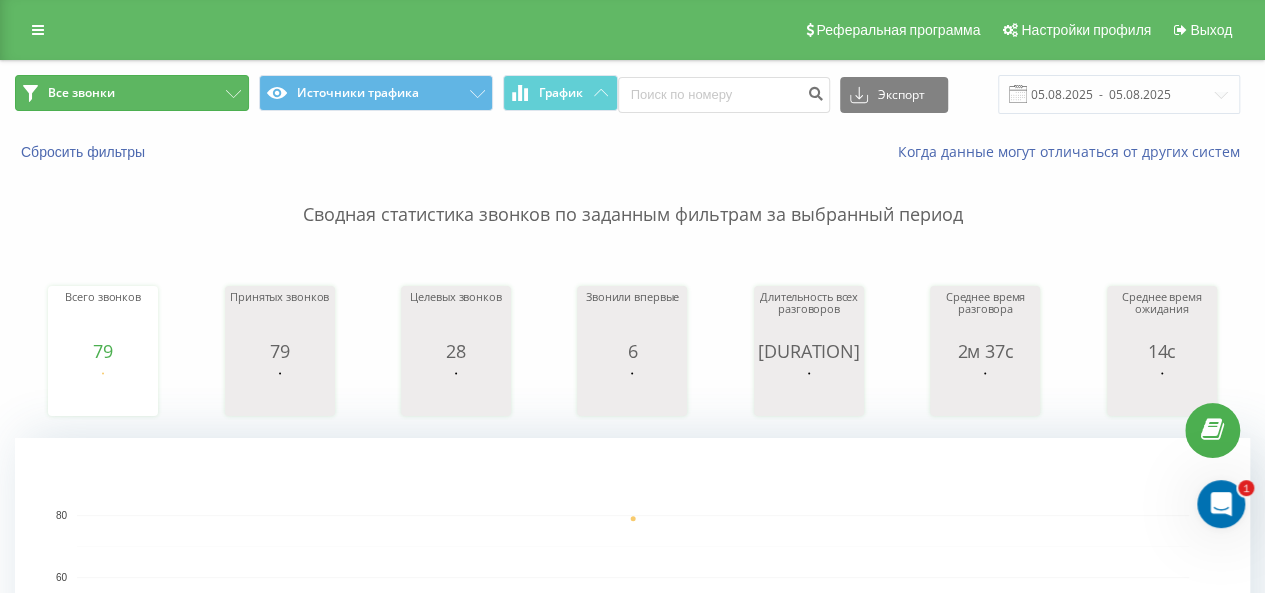 click on "Все звонки" at bounding box center (132, 93) 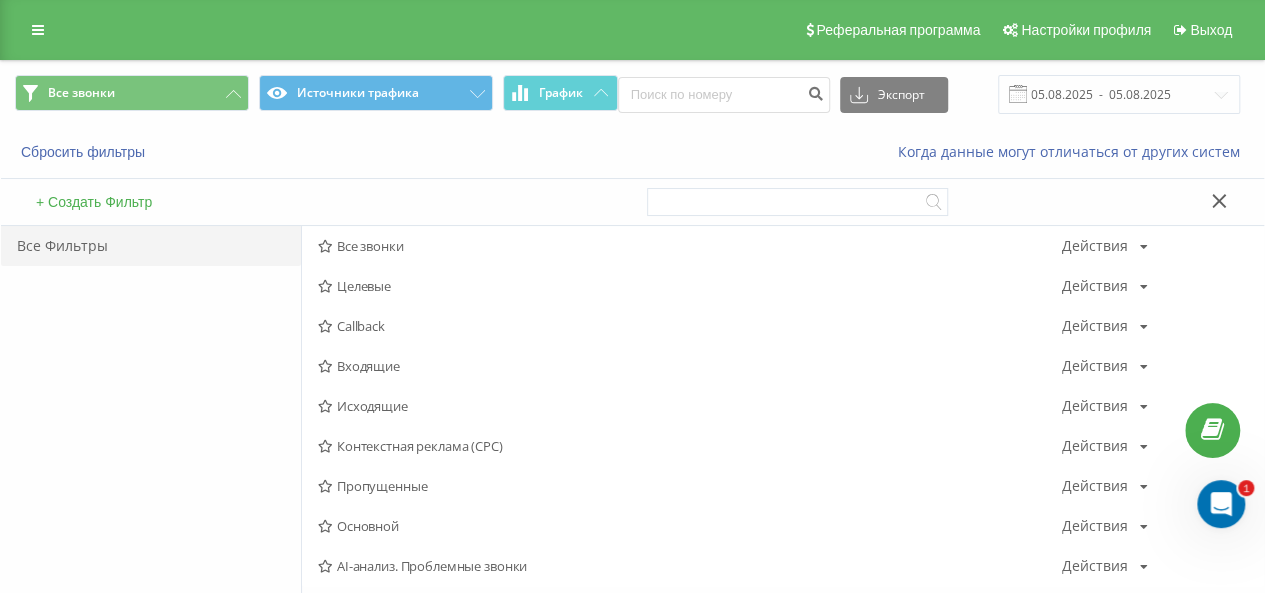 click on "Исходящие" at bounding box center [690, 406] 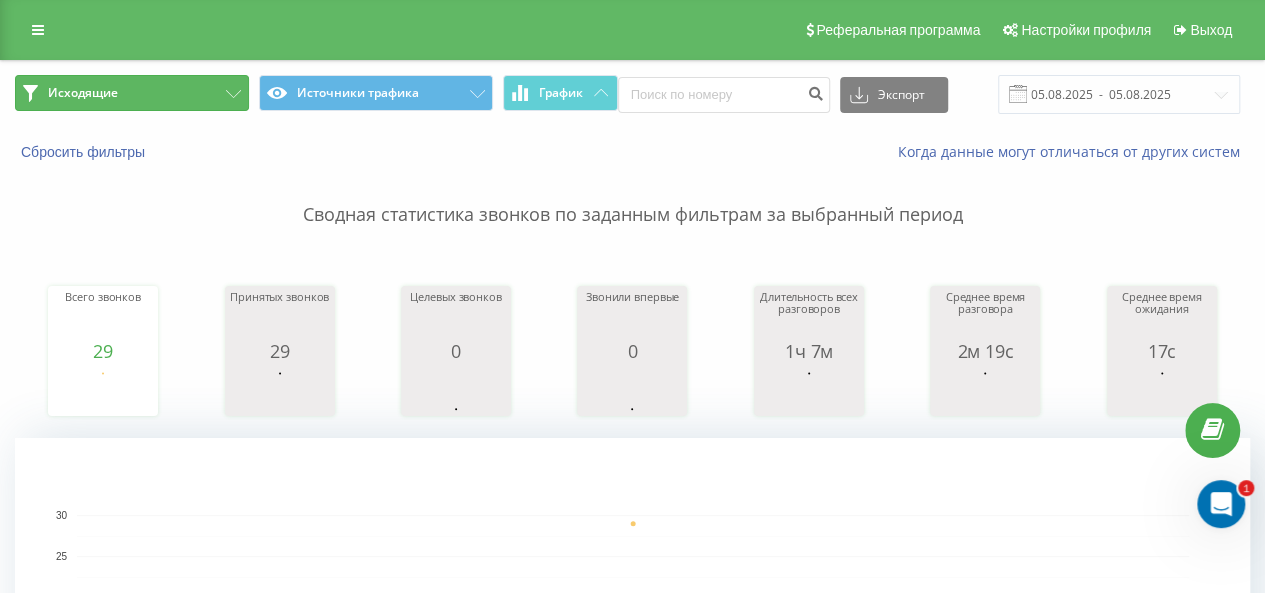 click on "Исходящие" at bounding box center [132, 93] 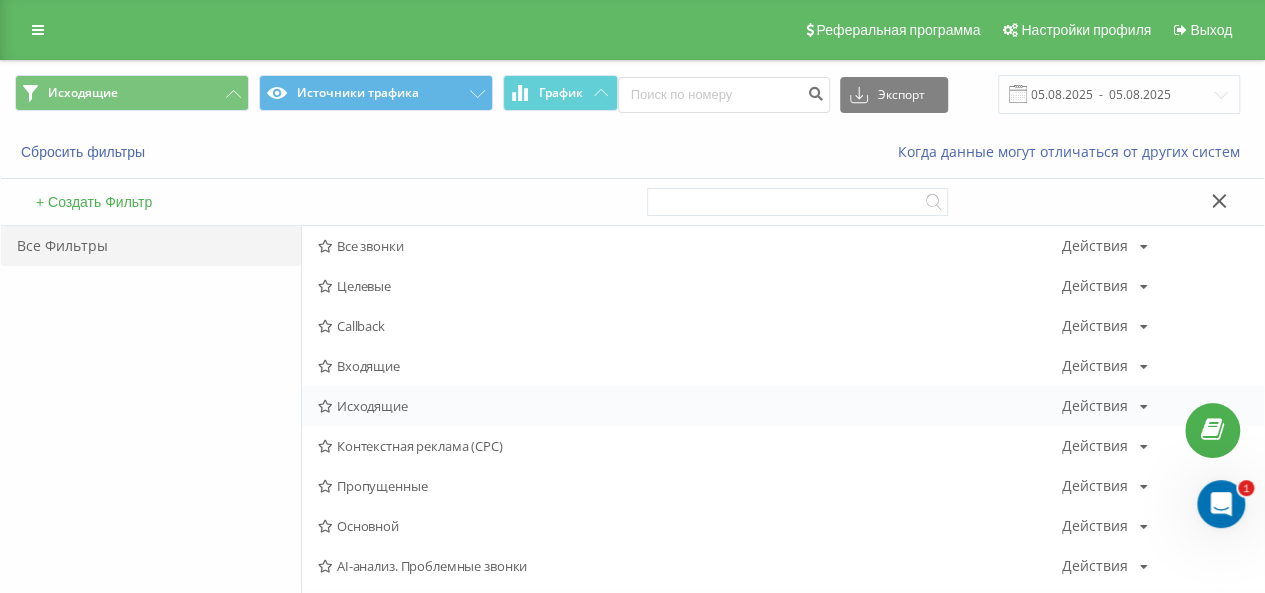 click on "Исходящие Действия Редактировать Копировать Удалить По умолчанию Поделиться" at bounding box center (783, 406) 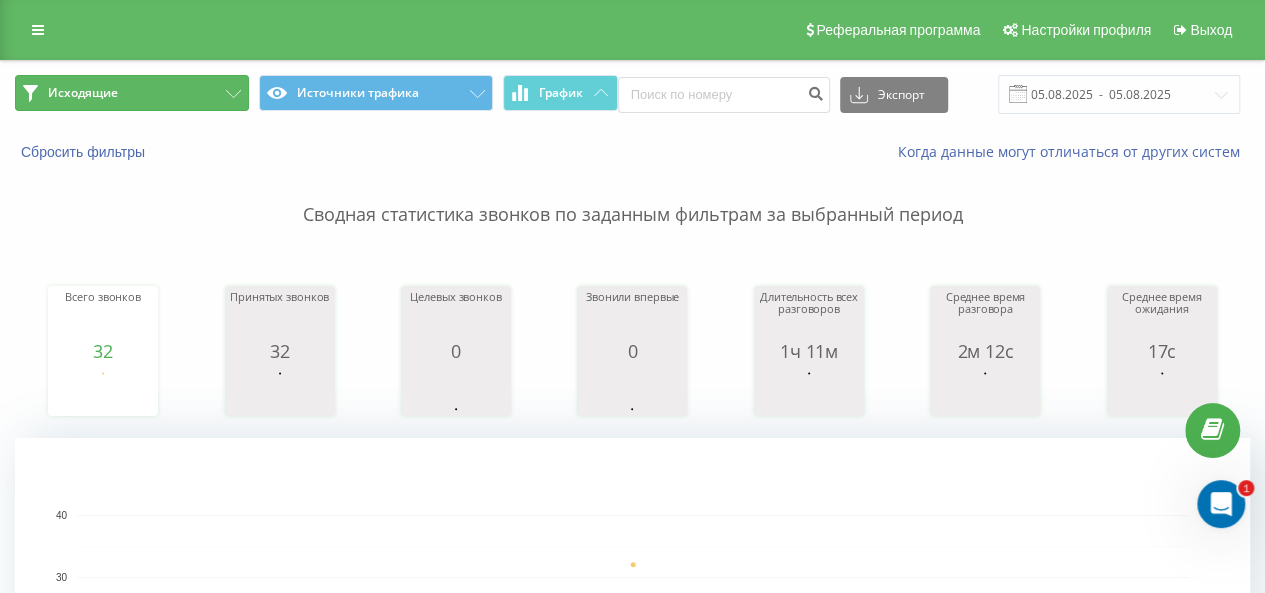 click on "Исходящие" at bounding box center (132, 93) 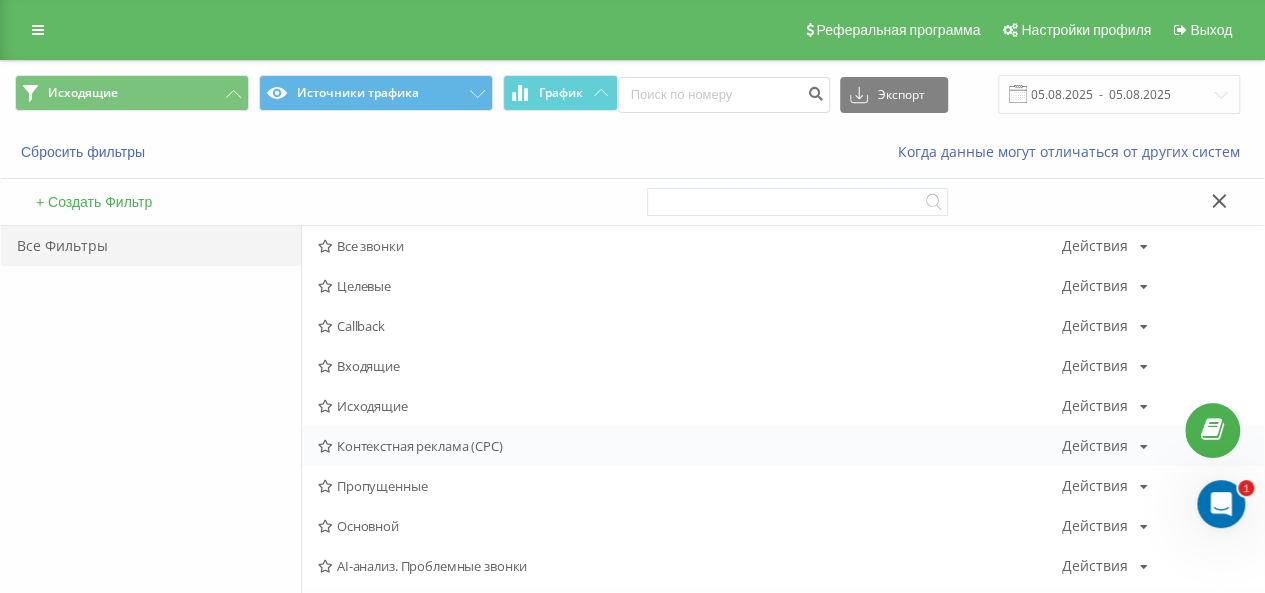 click on "Контекстная реклама (CPC) Действия Редактировать Копировать Удалить По умолчанию Поделиться" at bounding box center [783, 446] 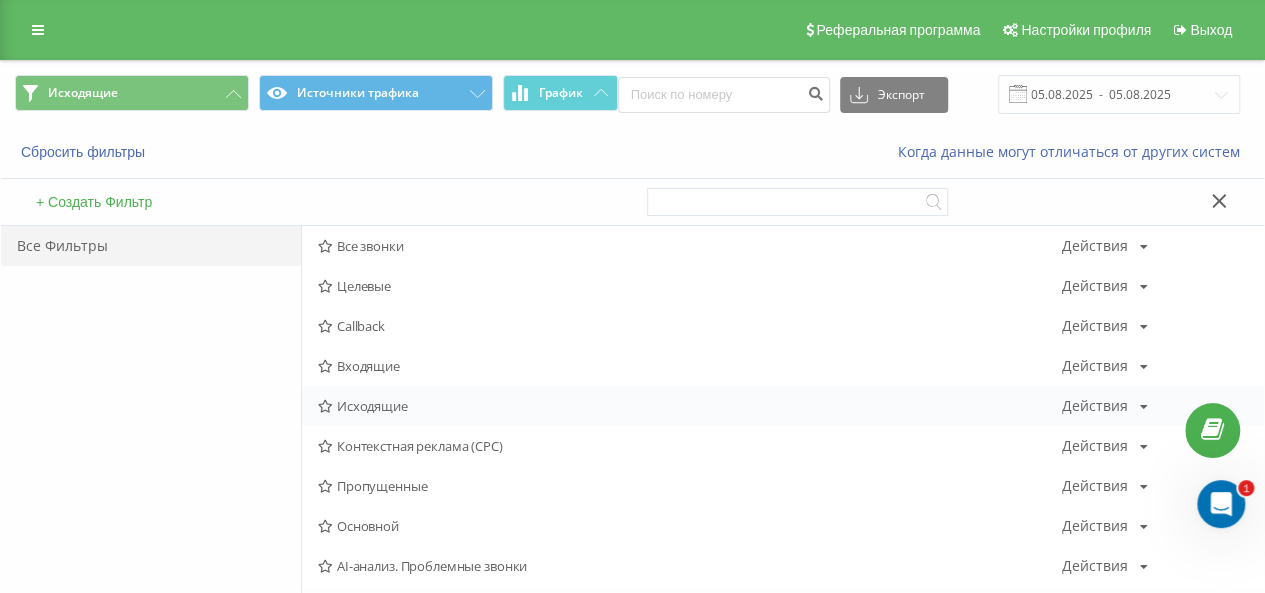 click on "Исходящие" at bounding box center (690, 406) 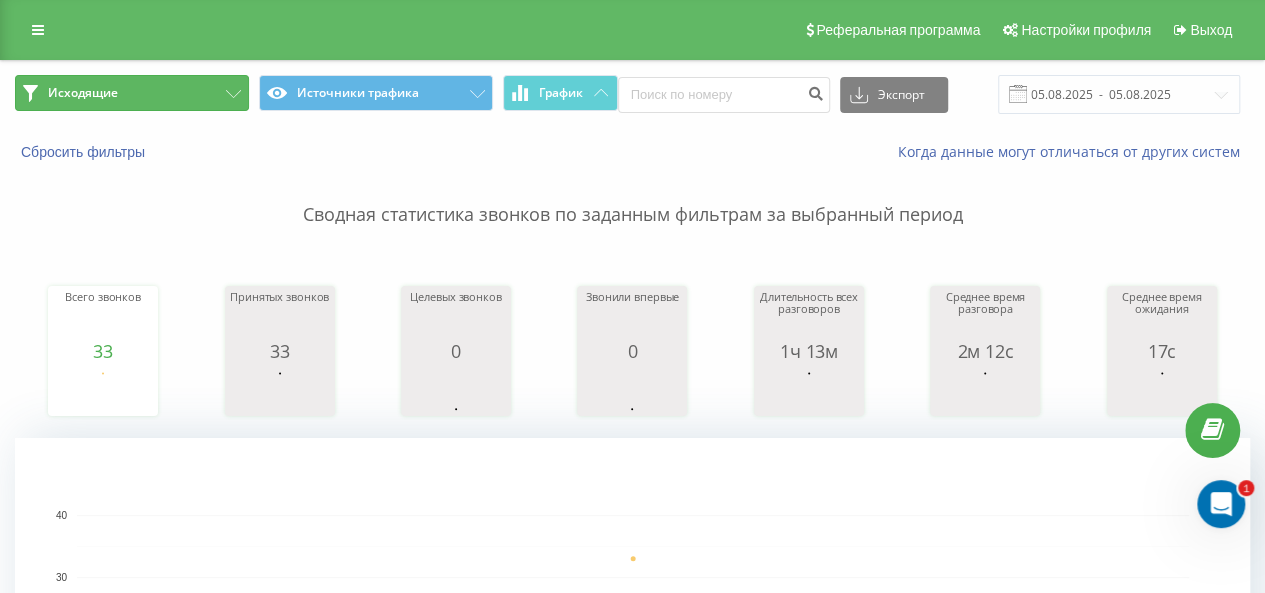 click on "Исходящие" at bounding box center [132, 93] 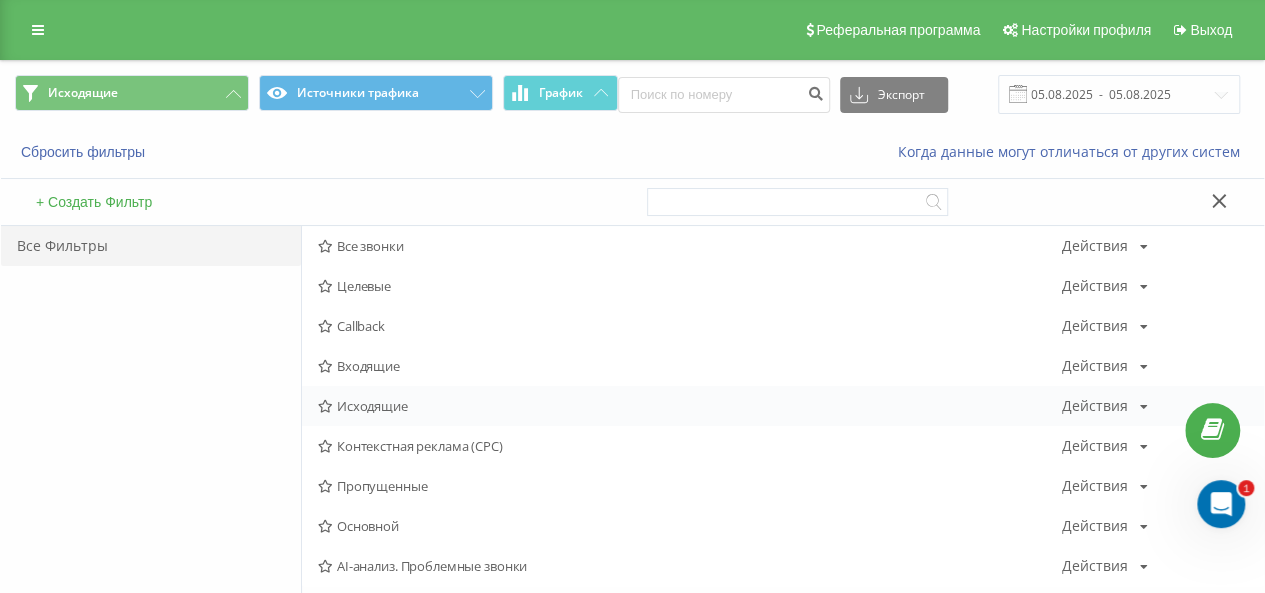 click on "Исходящие" at bounding box center [690, 406] 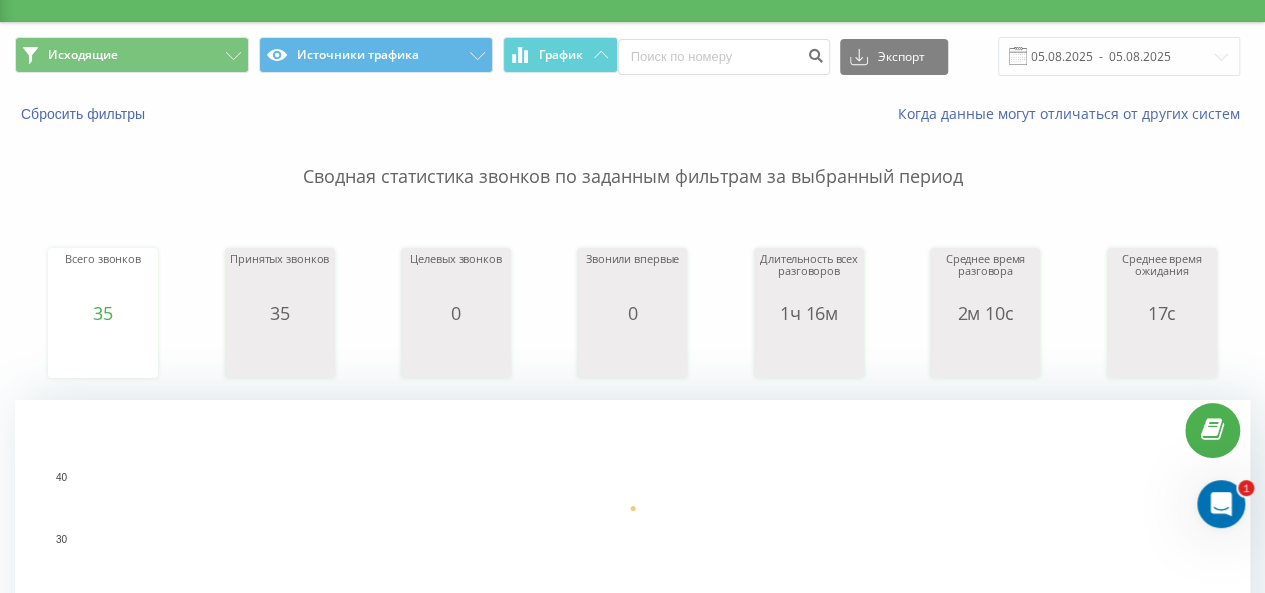 scroll, scrollTop: 0, scrollLeft: 0, axis: both 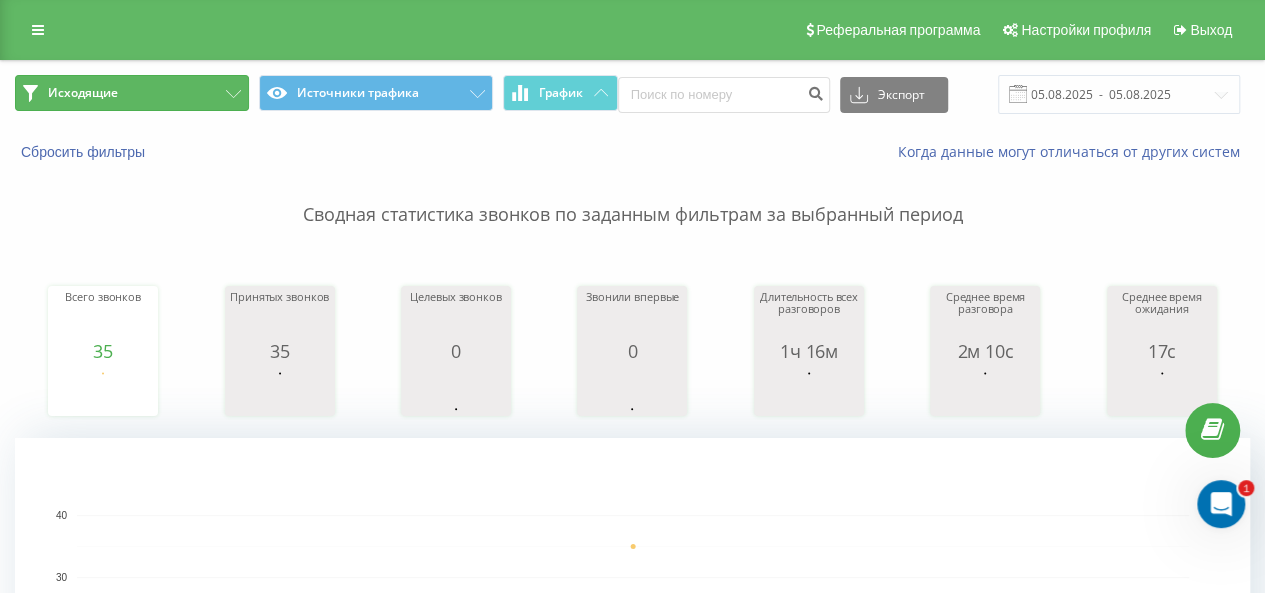 click on "Исходящие" at bounding box center [132, 93] 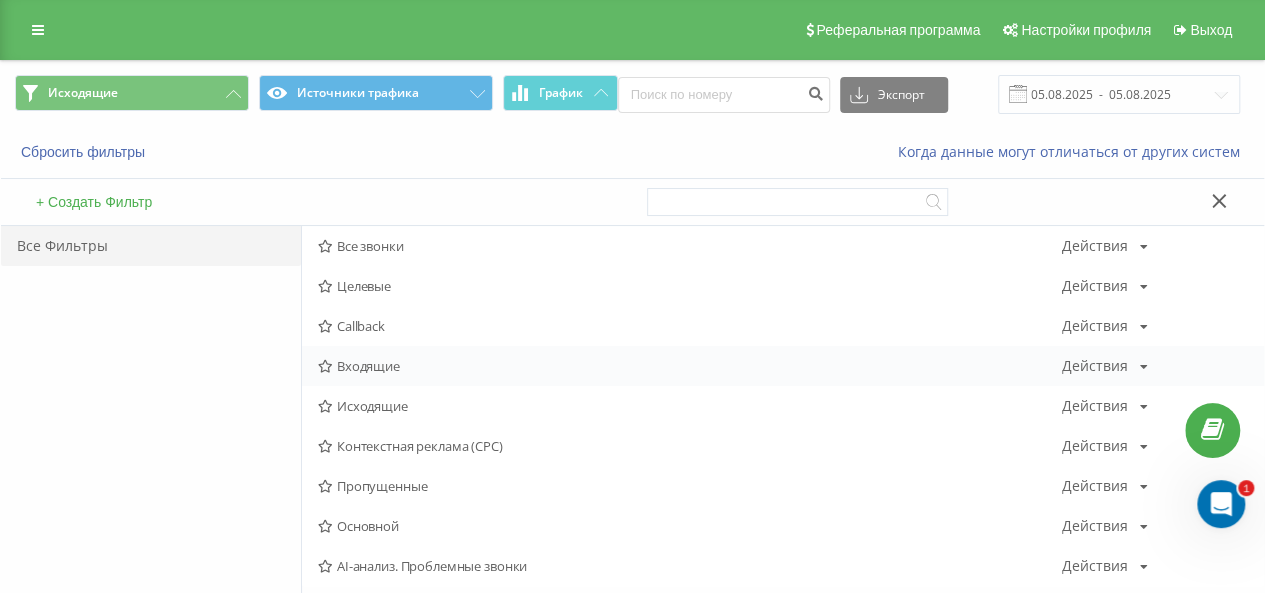 click on "Входящие" at bounding box center [690, 366] 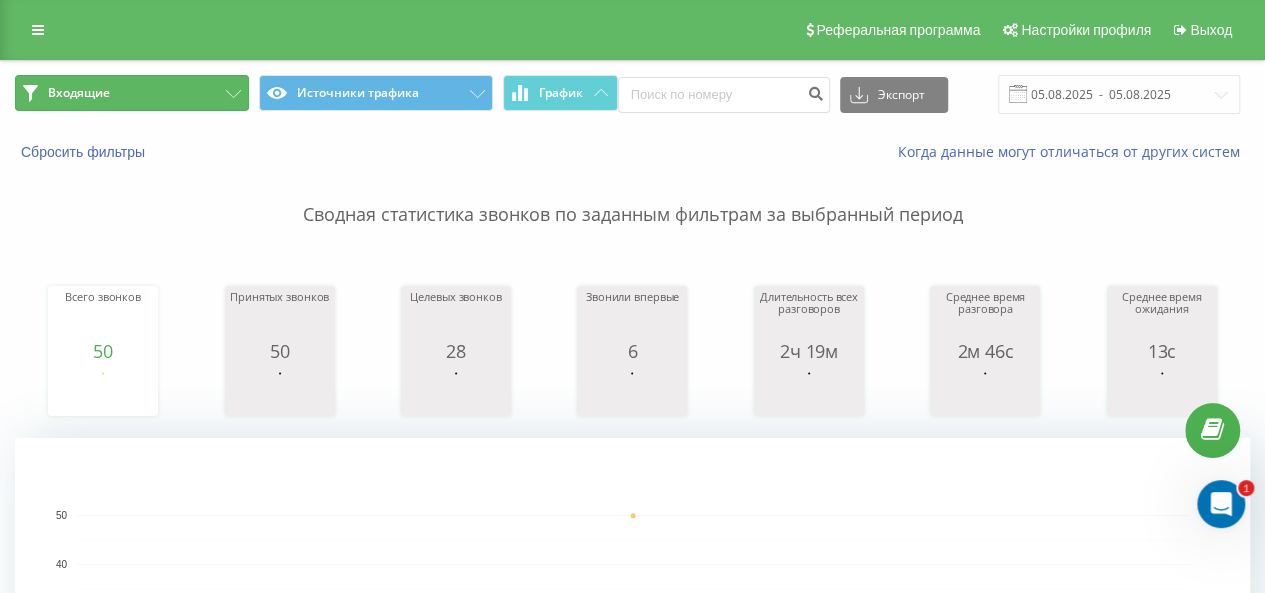click on "Входящие" at bounding box center [132, 93] 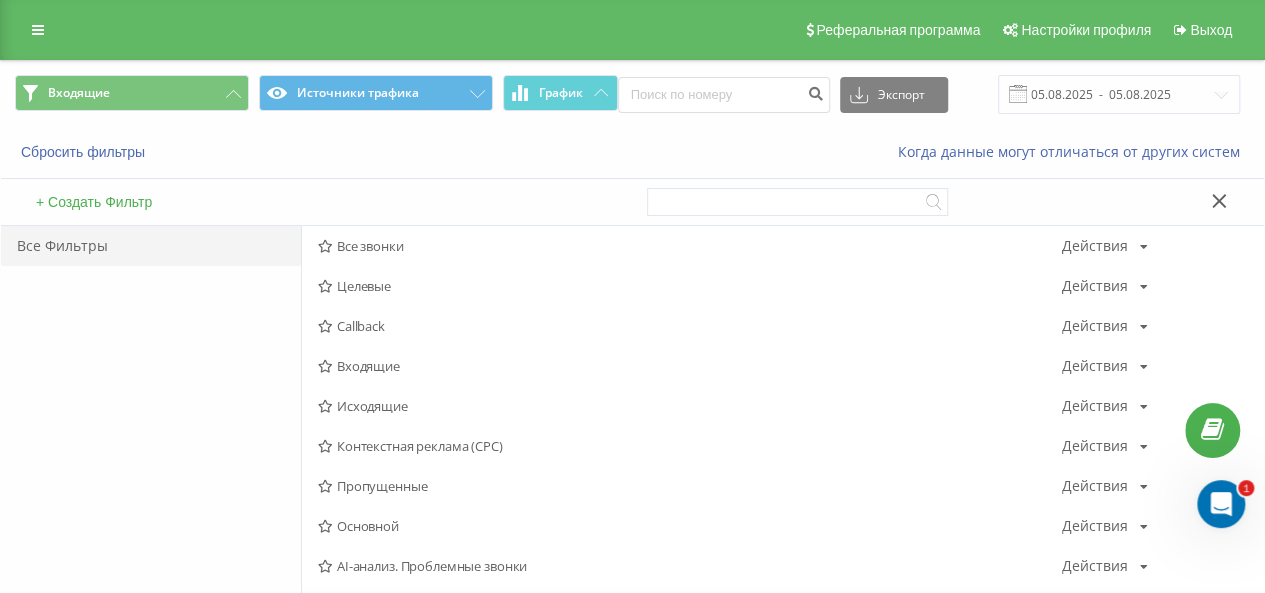 click on "Исходящие" at bounding box center [690, 406] 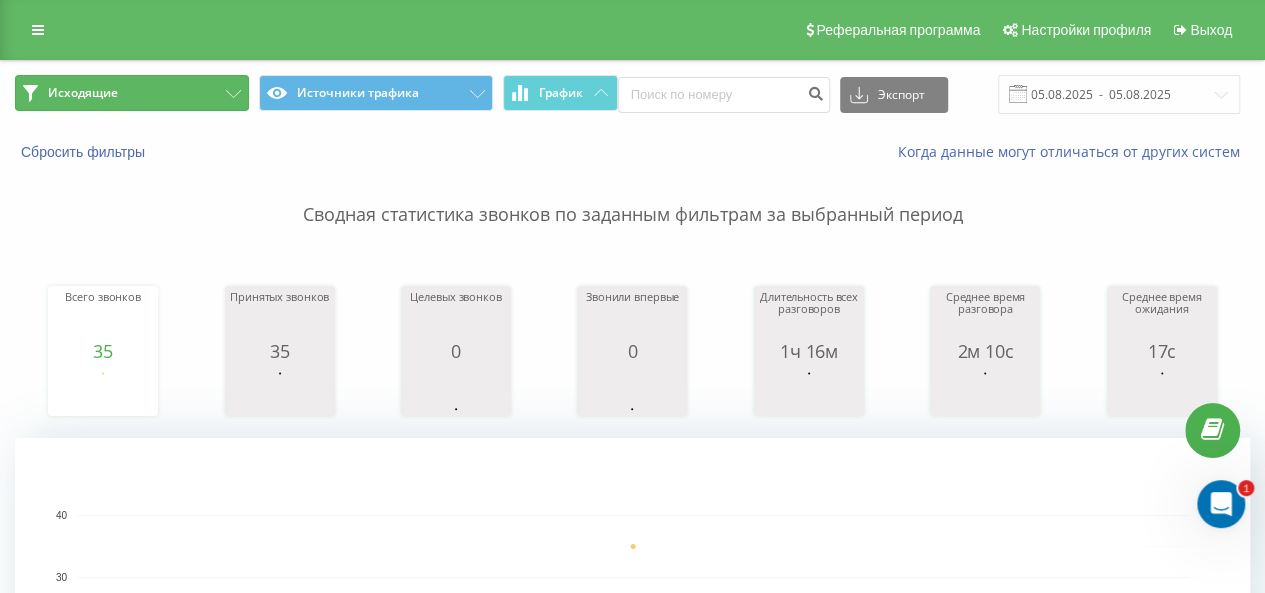 click on "Исходящие" at bounding box center [132, 93] 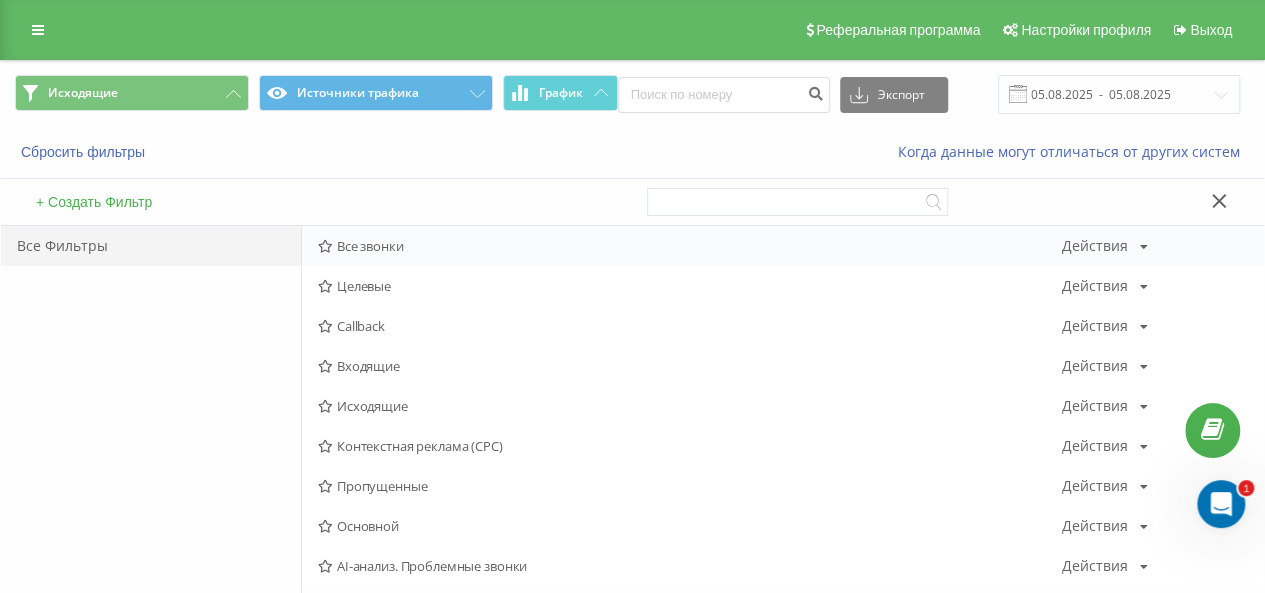 click on "Все звонки Действия Редактировать Копировать Удалить По умолчанию Поделиться" at bounding box center [783, 246] 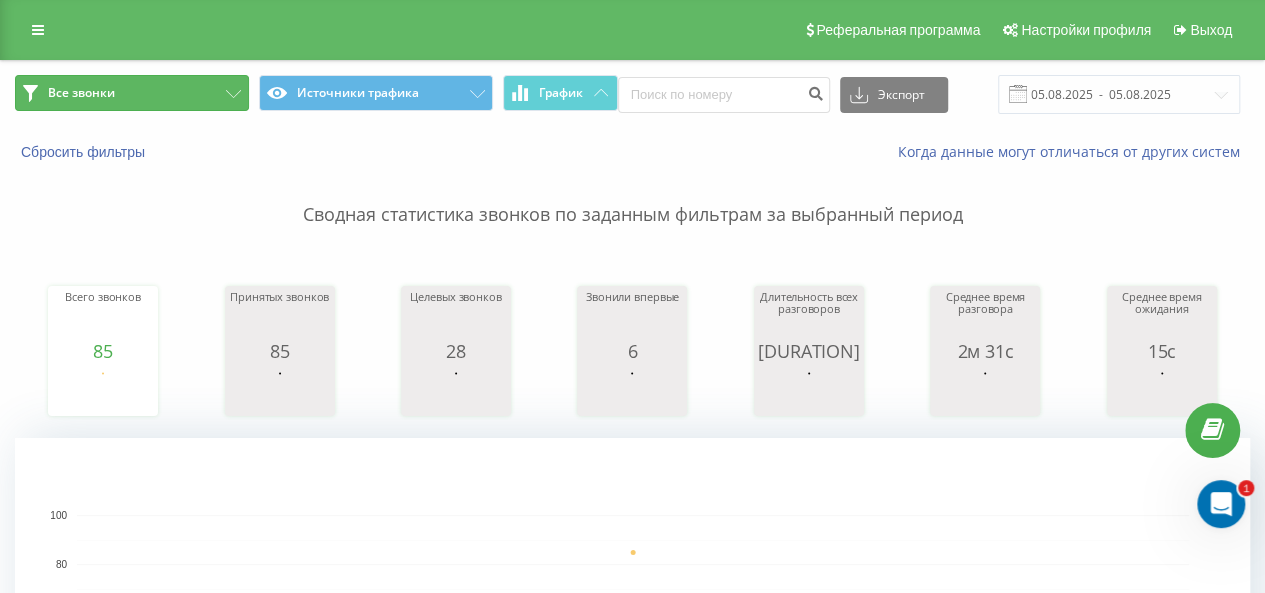 click on "Все звонки" at bounding box center [132, 93] 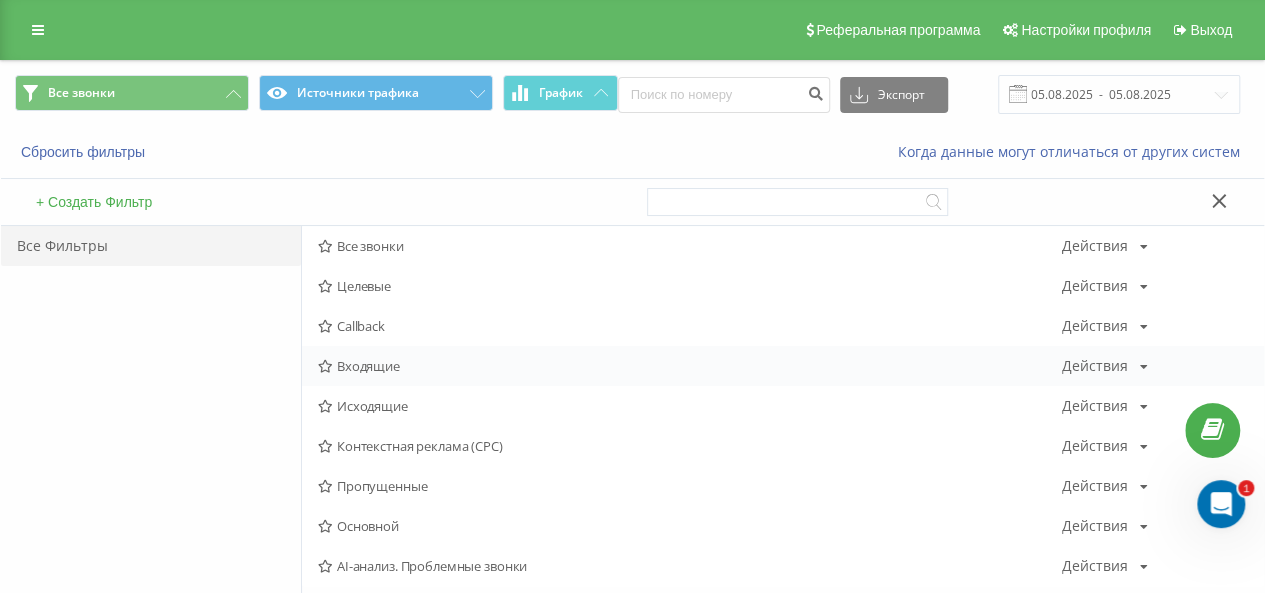 click on "Входящие" at bounding box center (690, 366) 